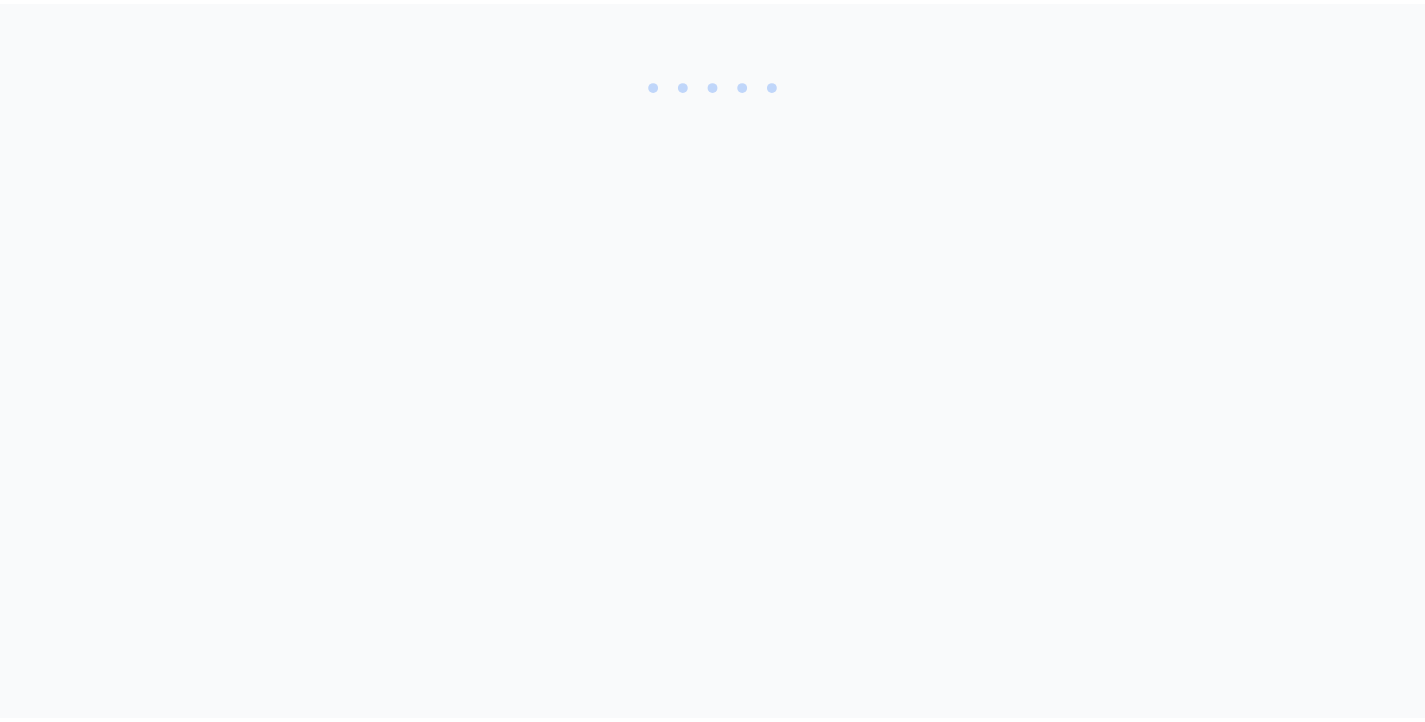 scroll, scrollTop: 0, scrollLeft: 0, axis: both 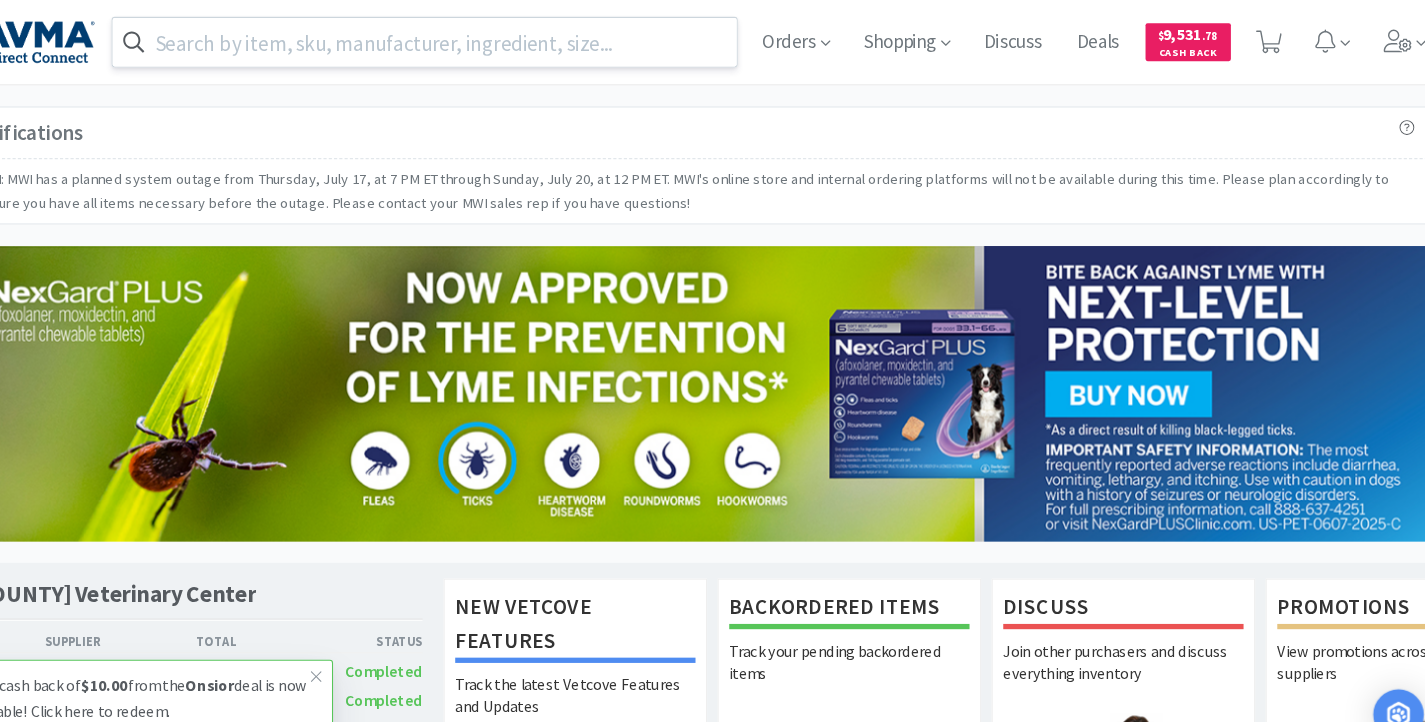 click at bounding box center (457, 40) 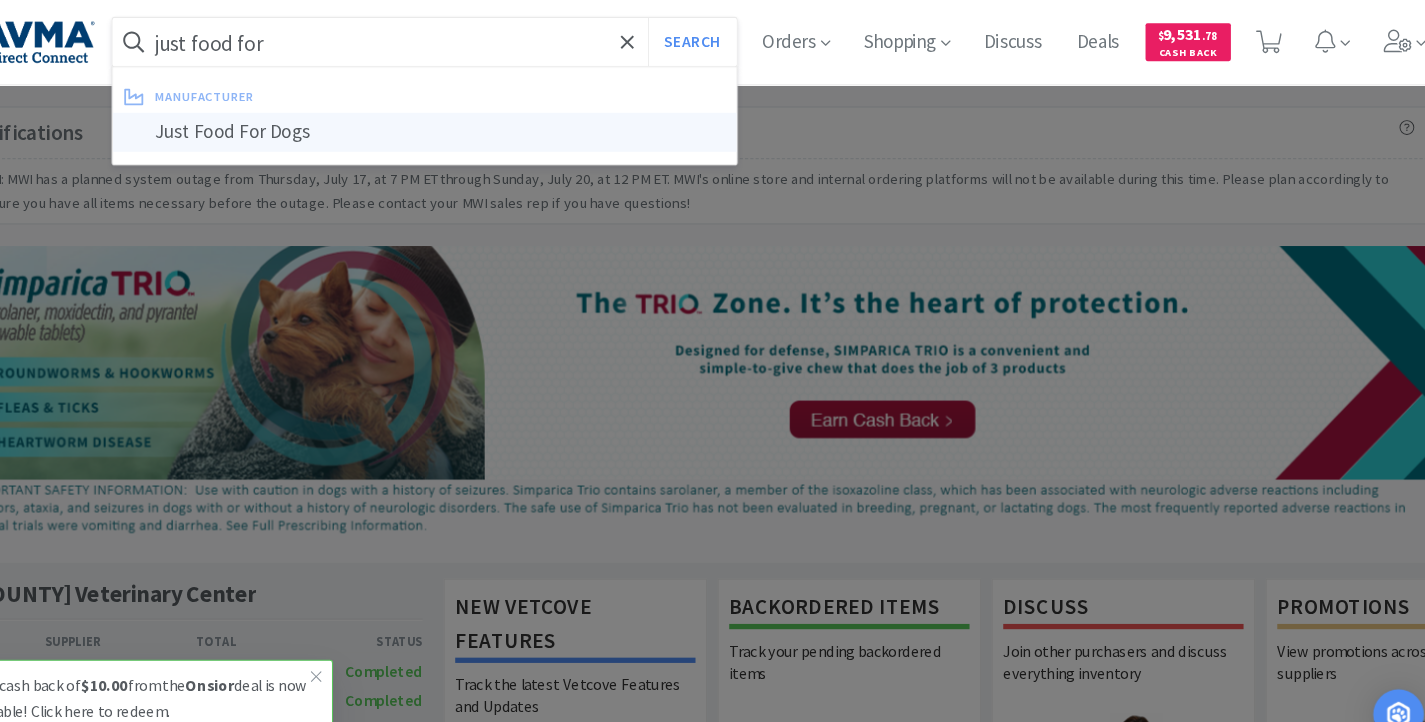 type on "just food for" 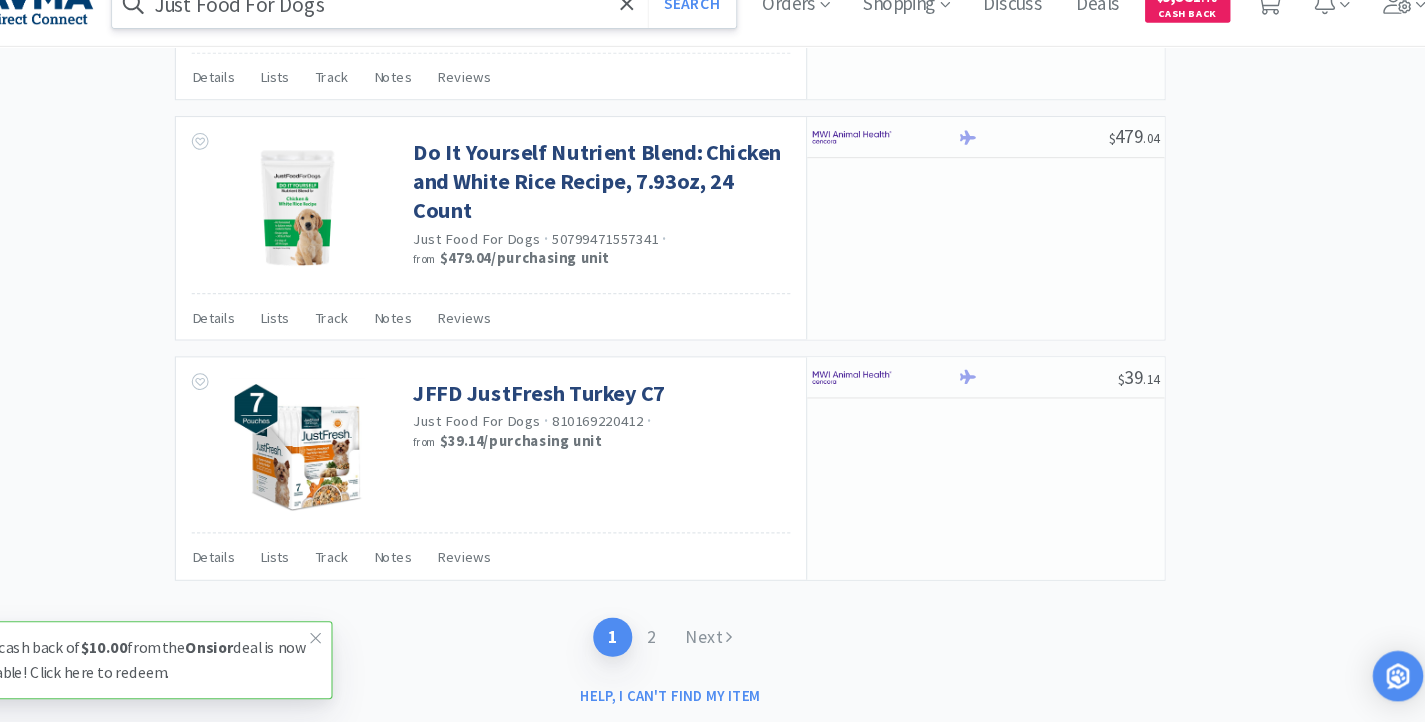 scroll, scrollTop: 3058, scrollLeft: 0, axis: vertical 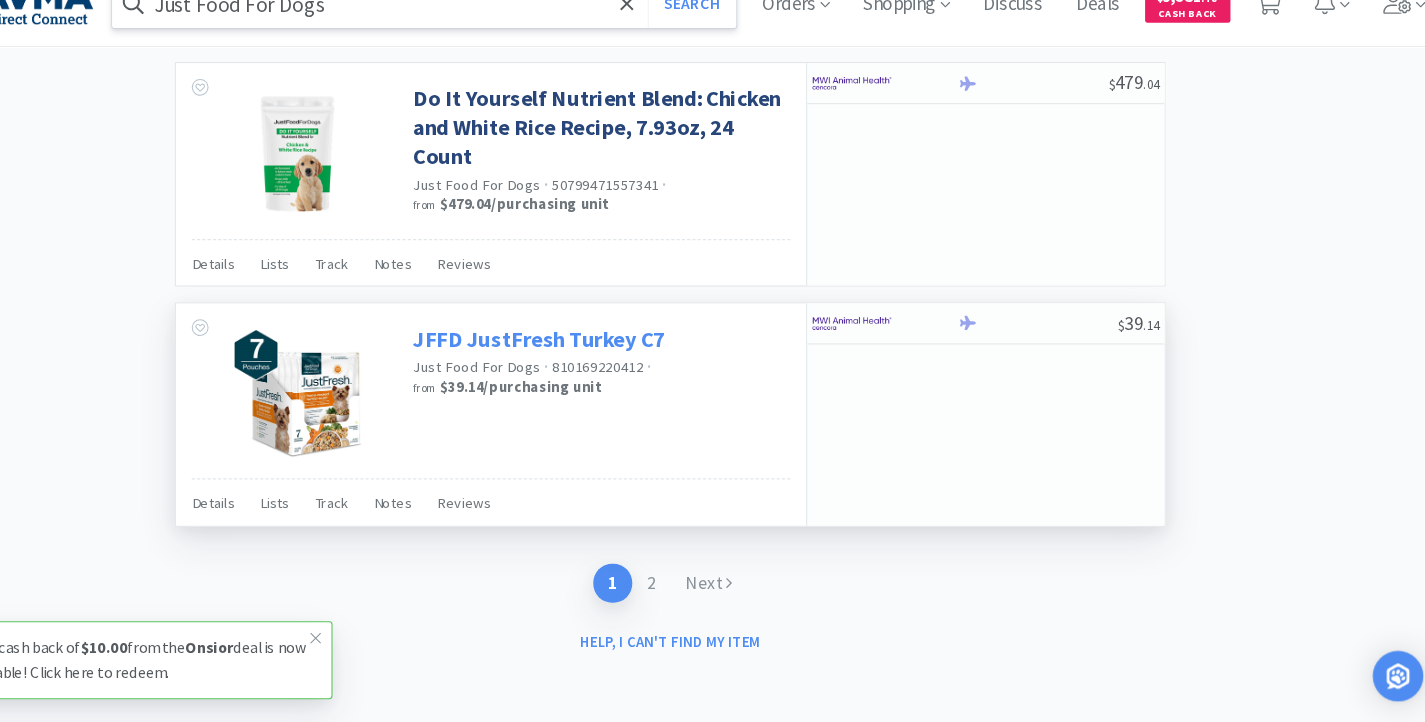 click on "JFFD JustFresh Turkey C7" at bounding box center [565, 357] 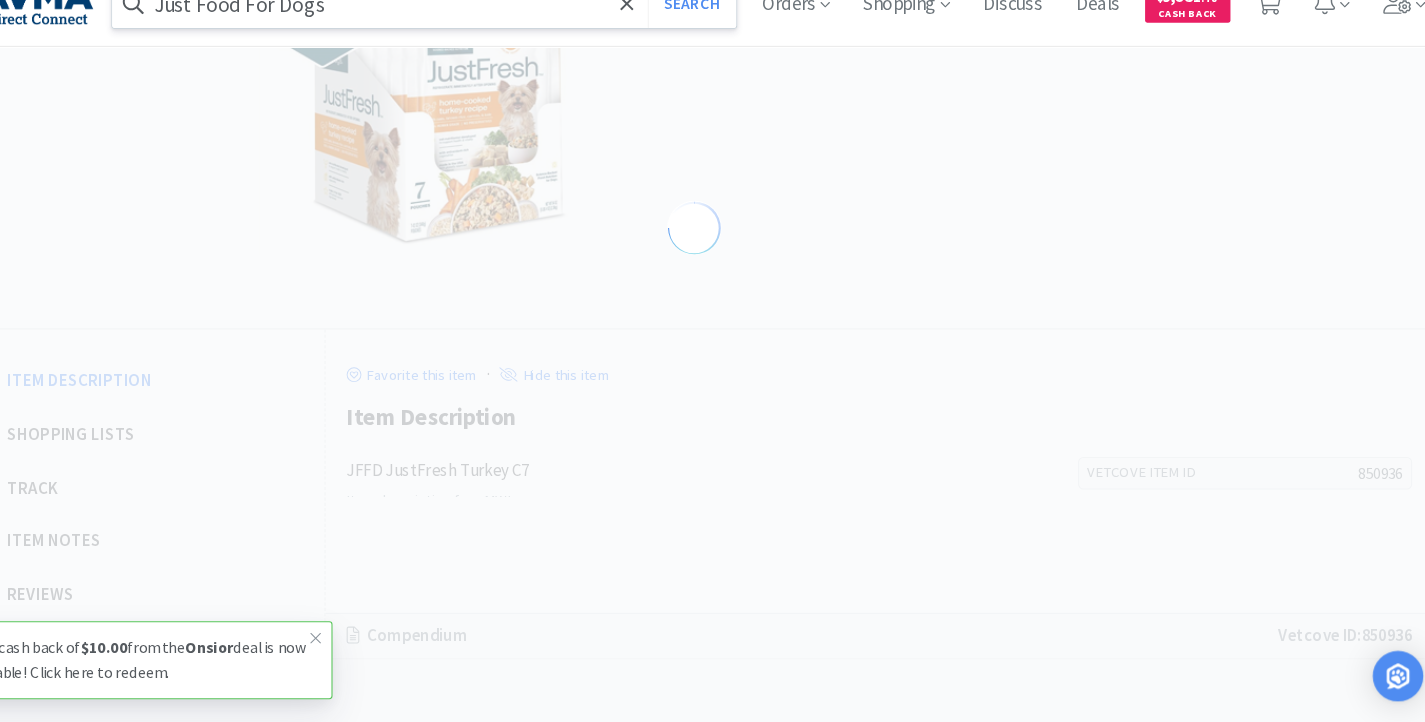 scroll, scrollTop: 0, scrollLeft: 0, axis: both 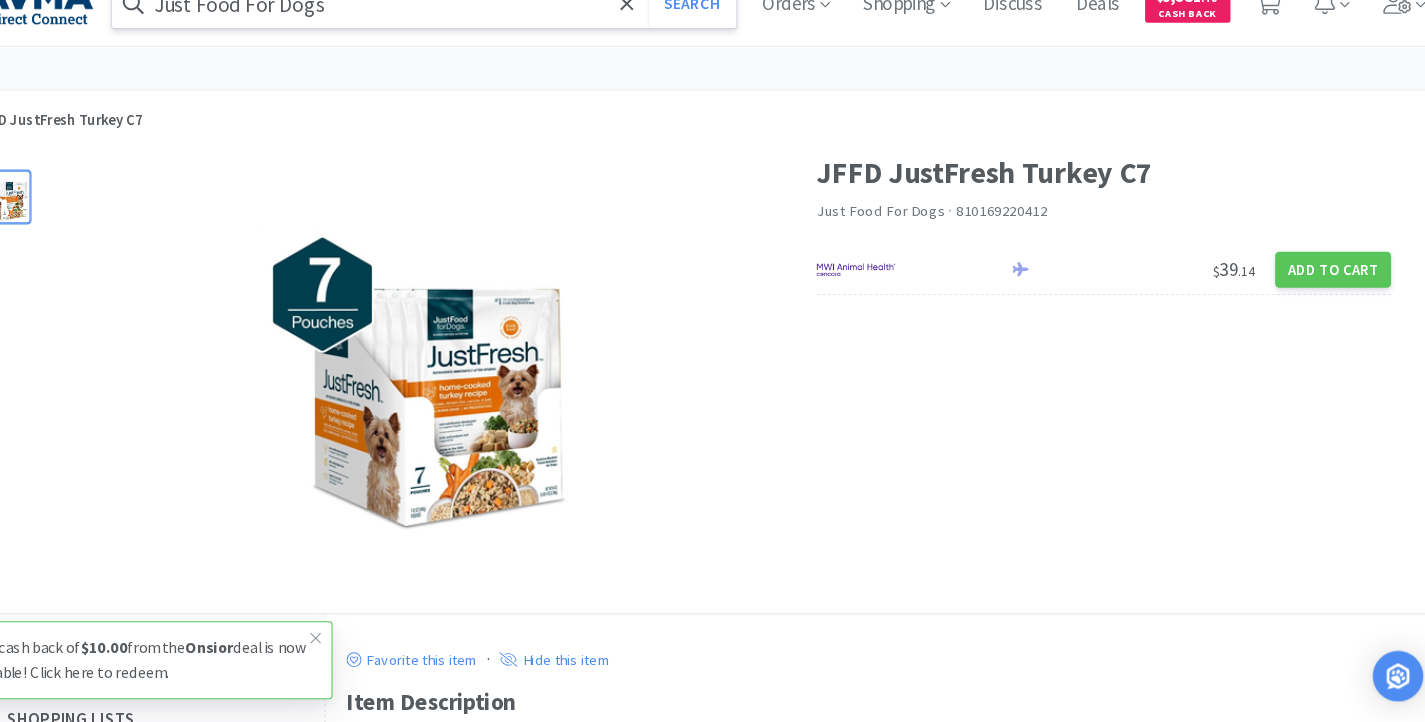 click at bounding box center [450, 398] 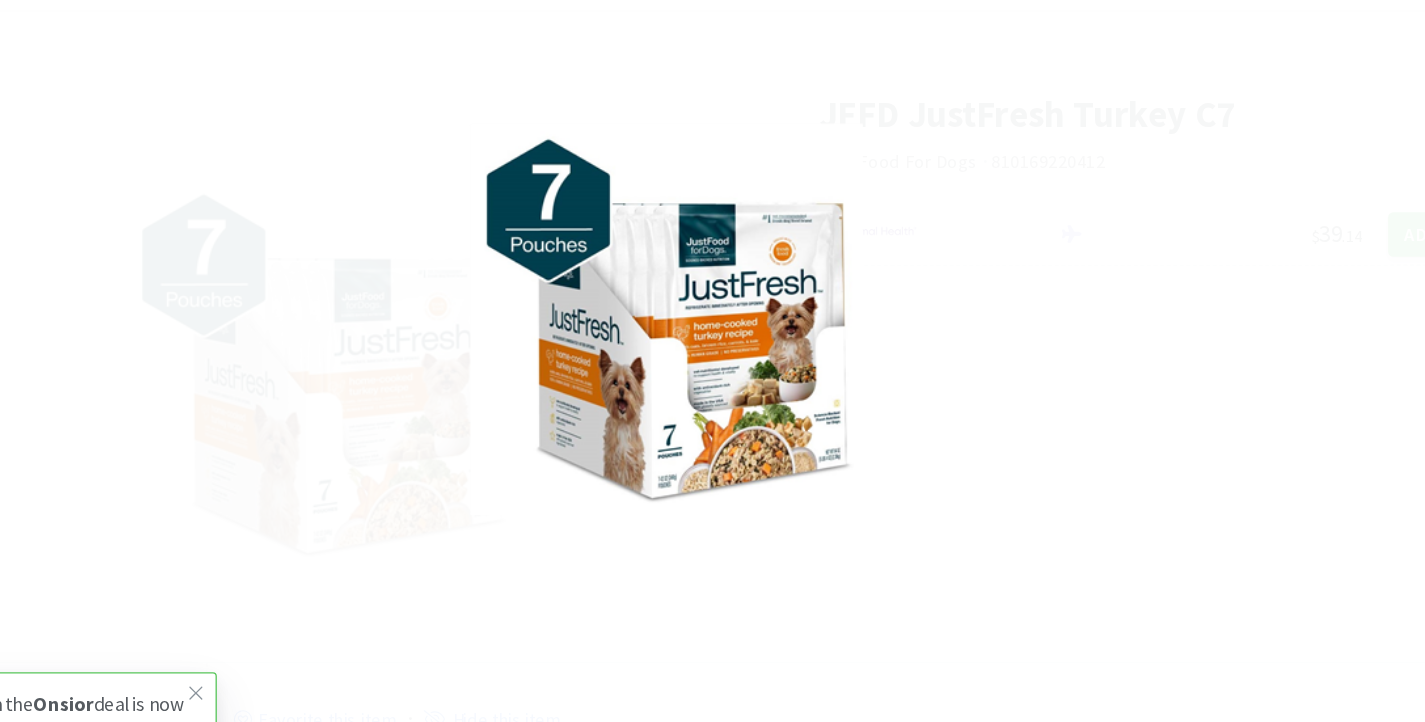 click at bounding box center [712, 356] 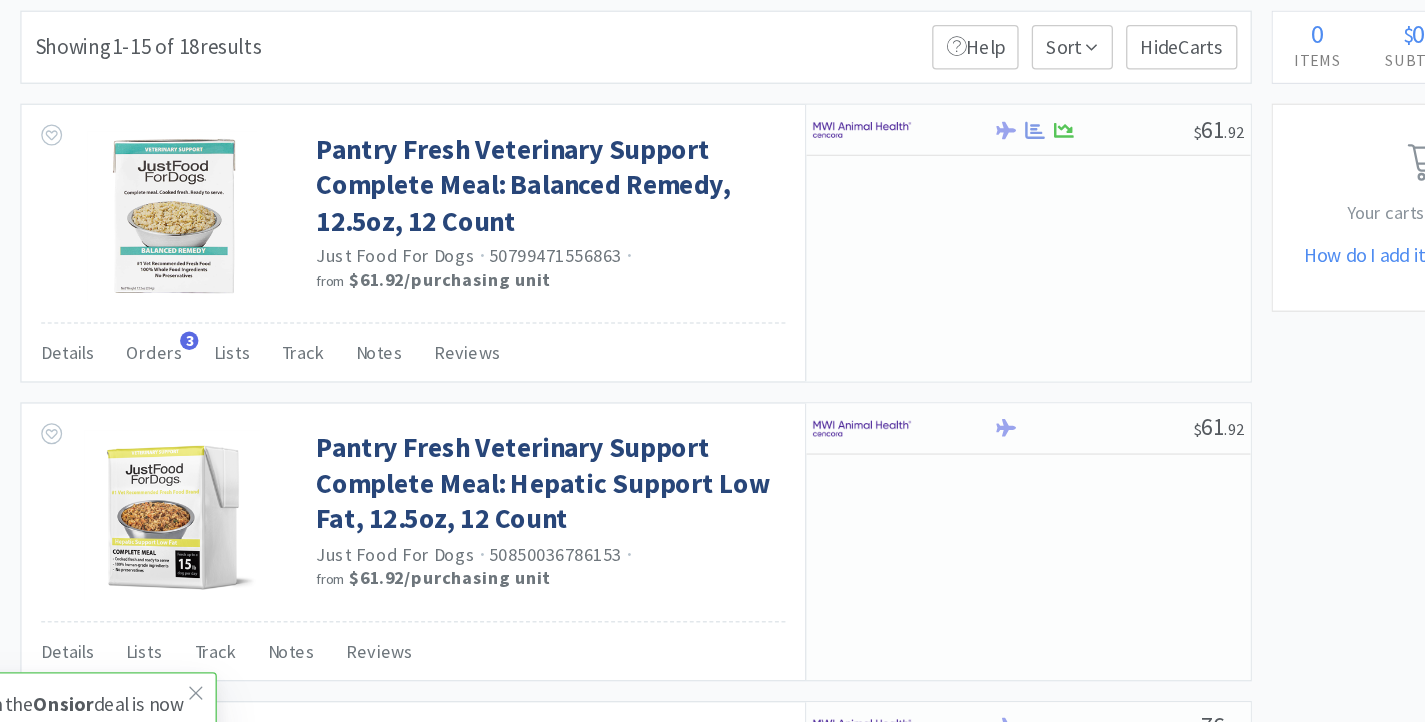 scroll, scrollTop: 3058, scrollLeft: 0, axis: vertical 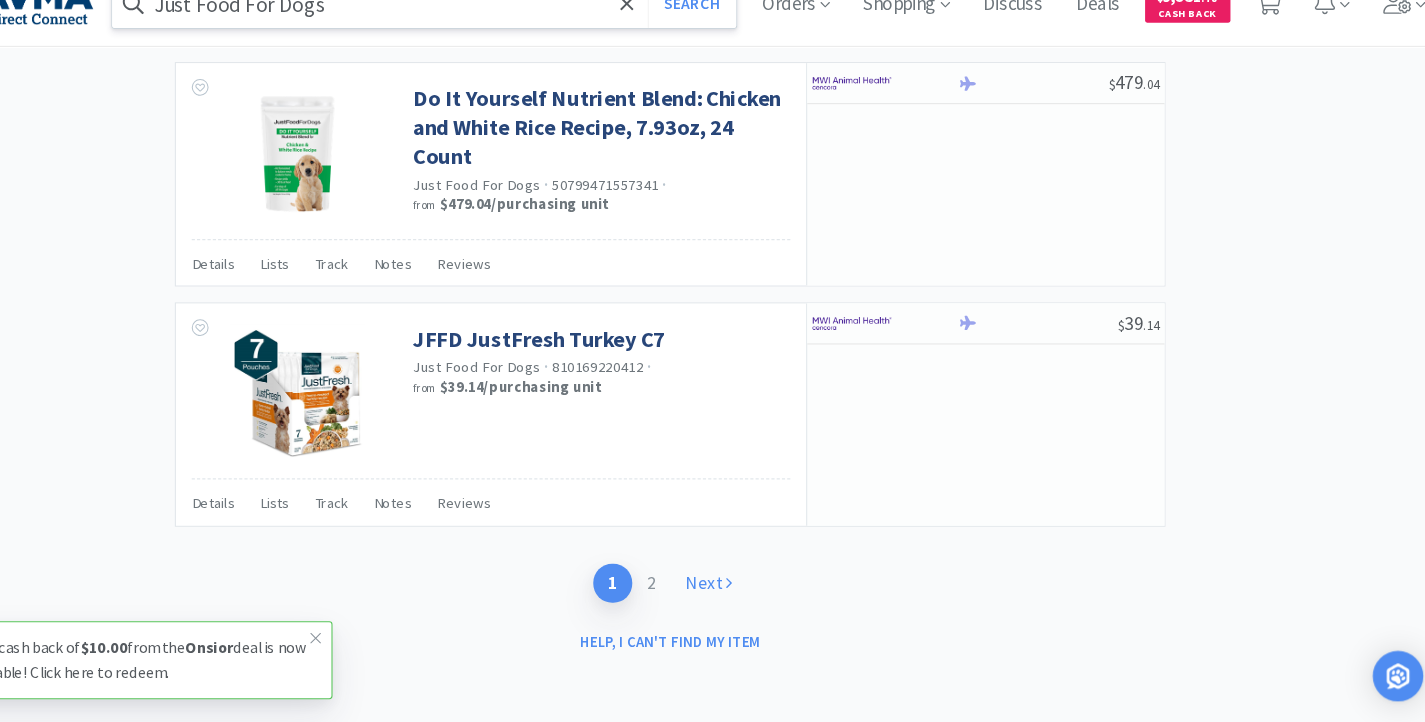 click on "Next" at bounding box center (726, 589) 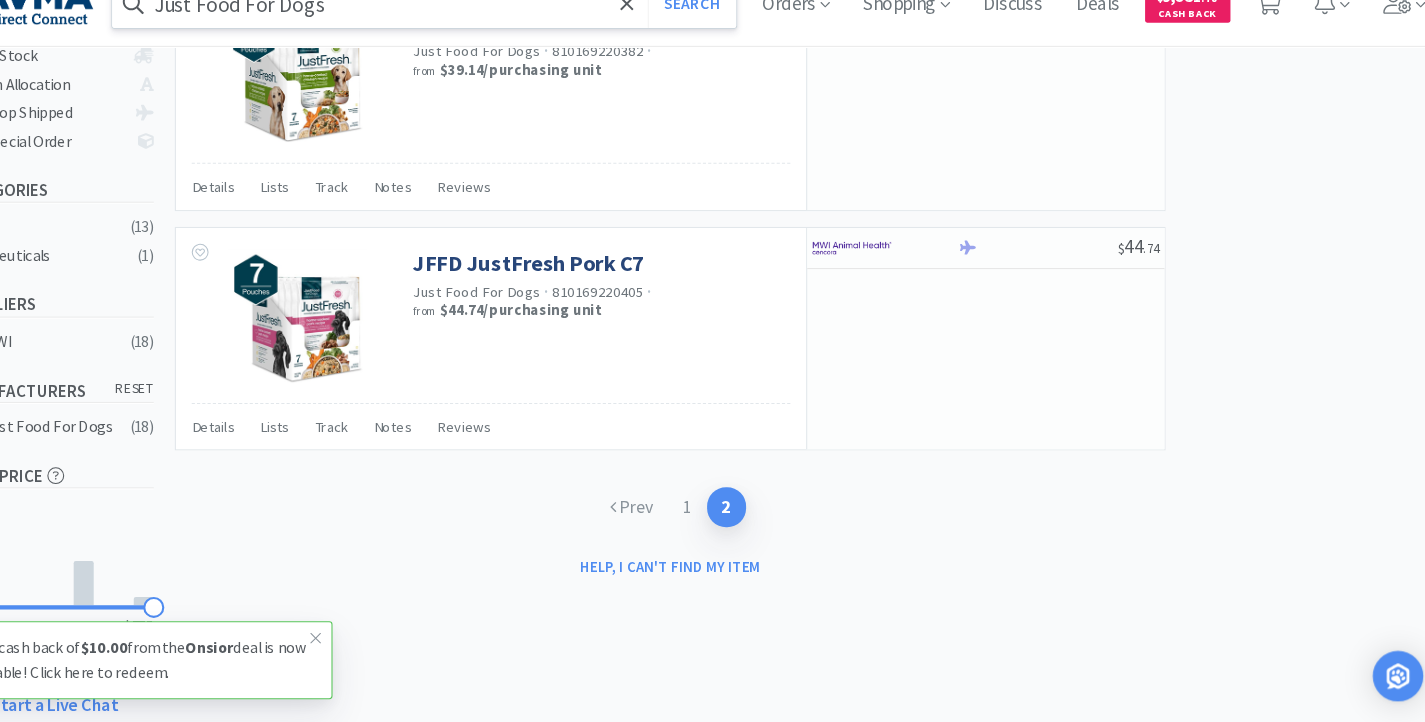 scroll, scrollTop: 410, scrollLeft: 0, axis: vertical 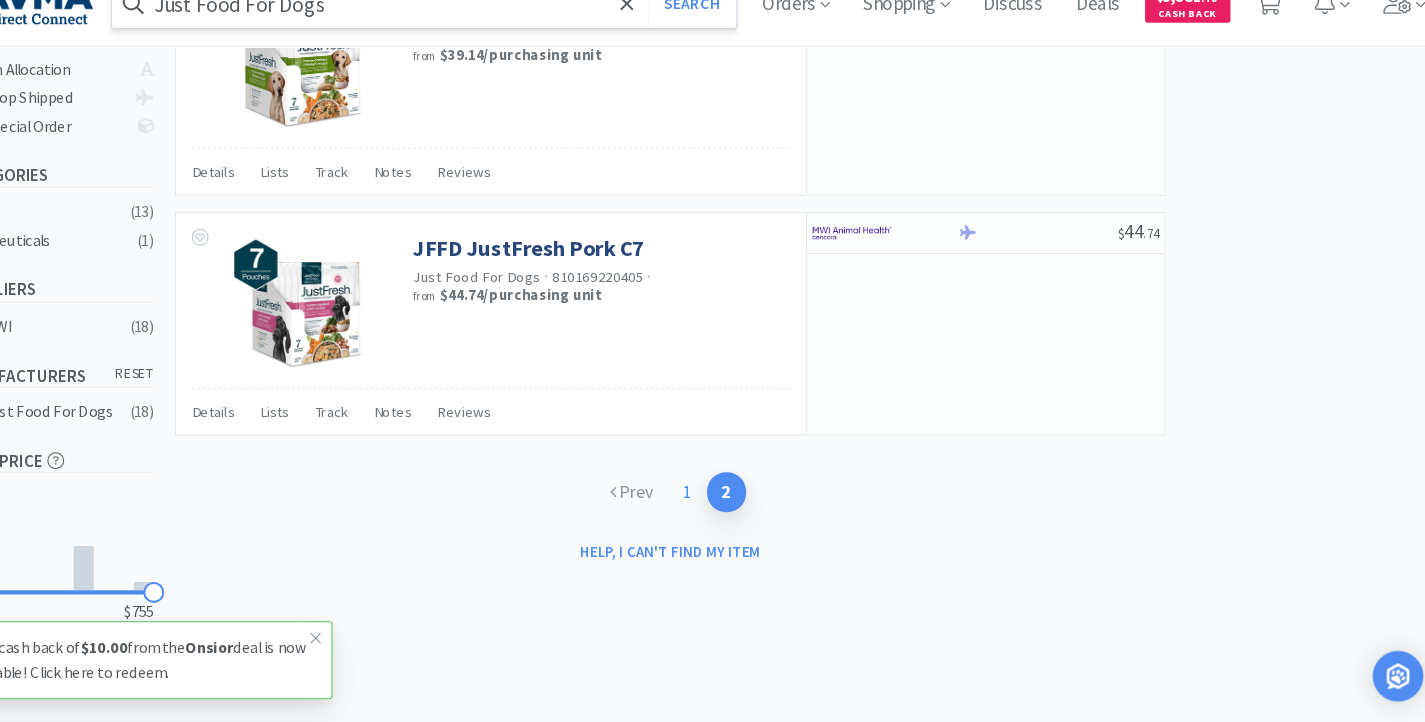 click on "1" at bounding box center (707, 503) 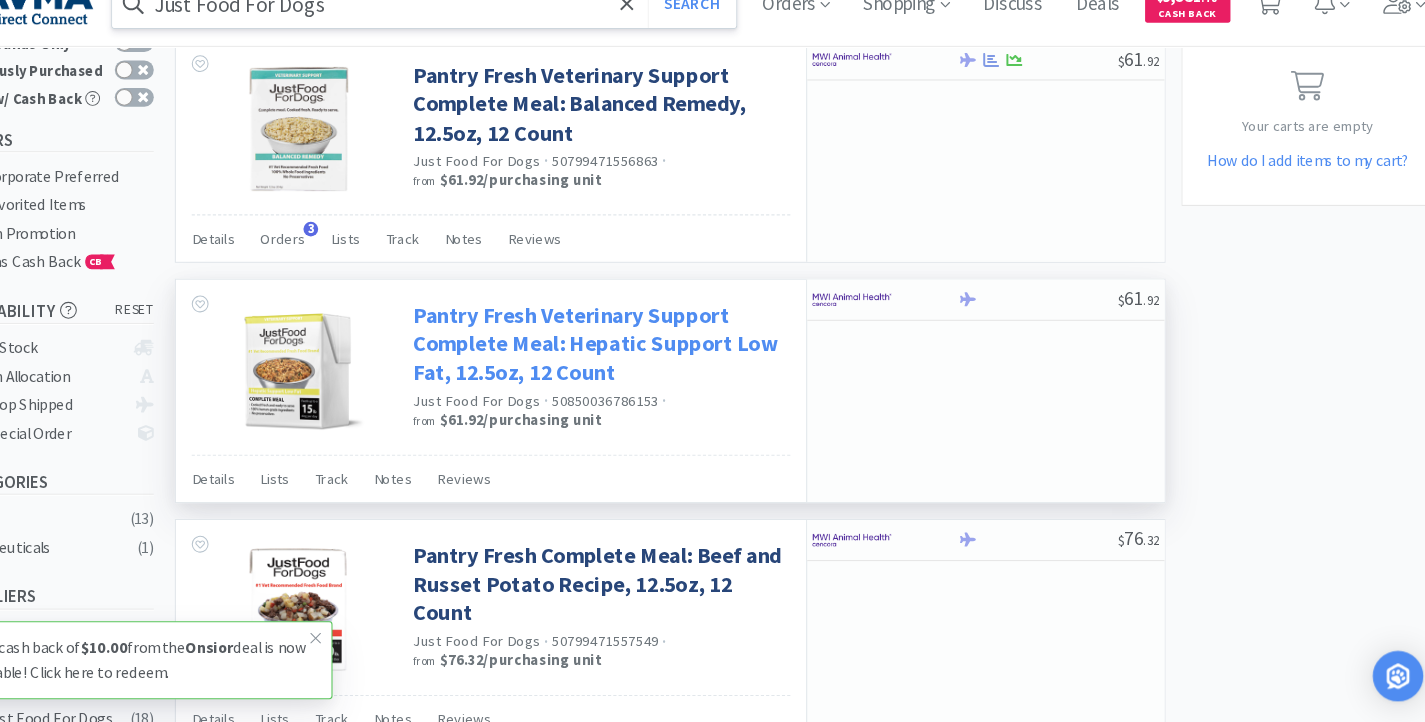 scroll, scrollTop: 0, scrollLeft: 0, axis: both 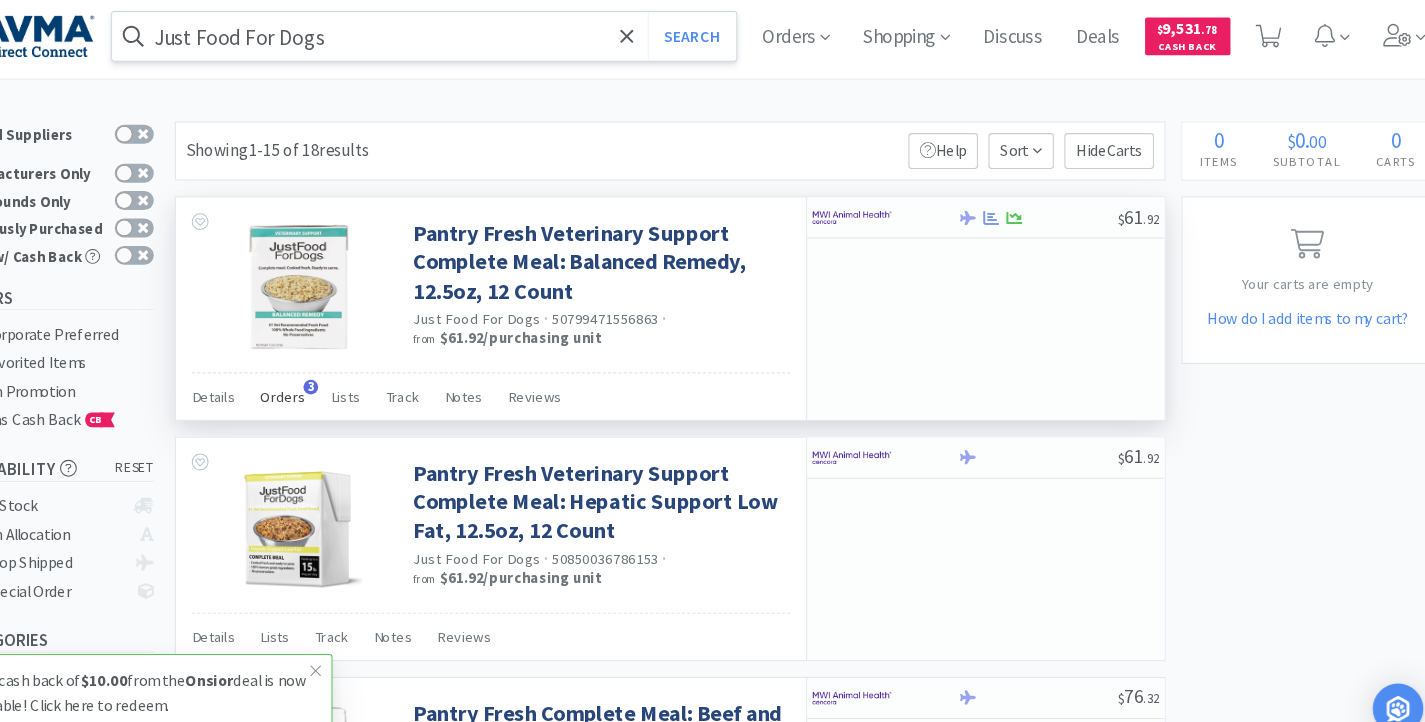 click on "Orders" at bounding box center (256, 382) 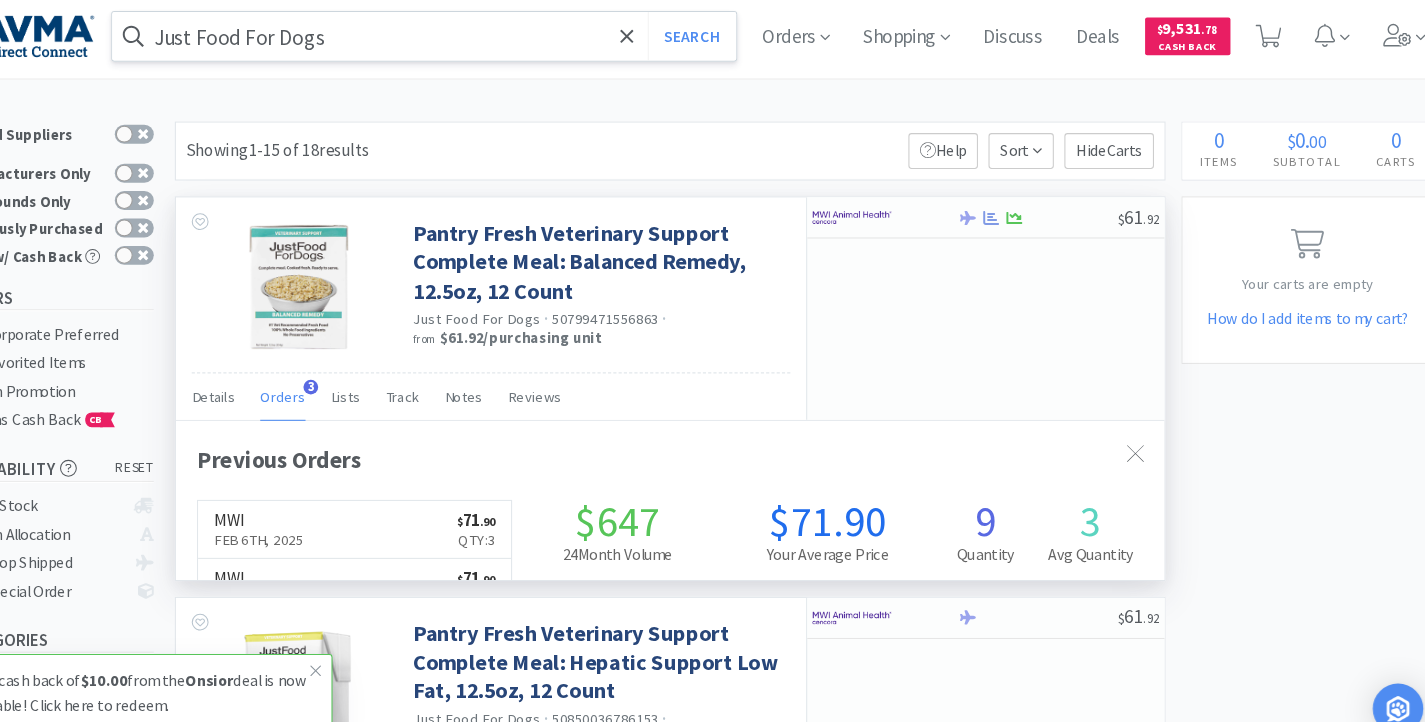 scroll, scrollTop: 999513, scrollLeft: 999062, axis: both 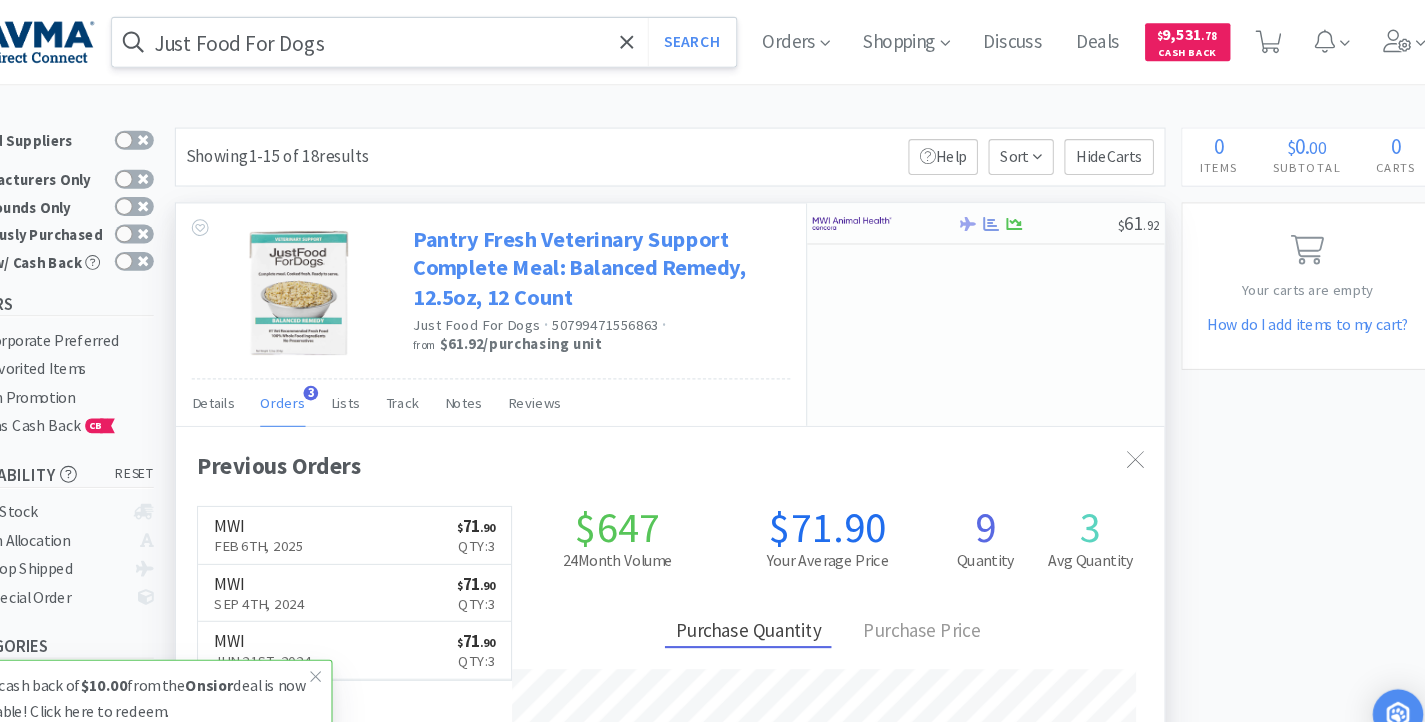click on "Pantry Fresh Veterinary Support Complete Meal: Balanced Remedy, 12.5oz, 12 Count" at bounding box center (622, 254) 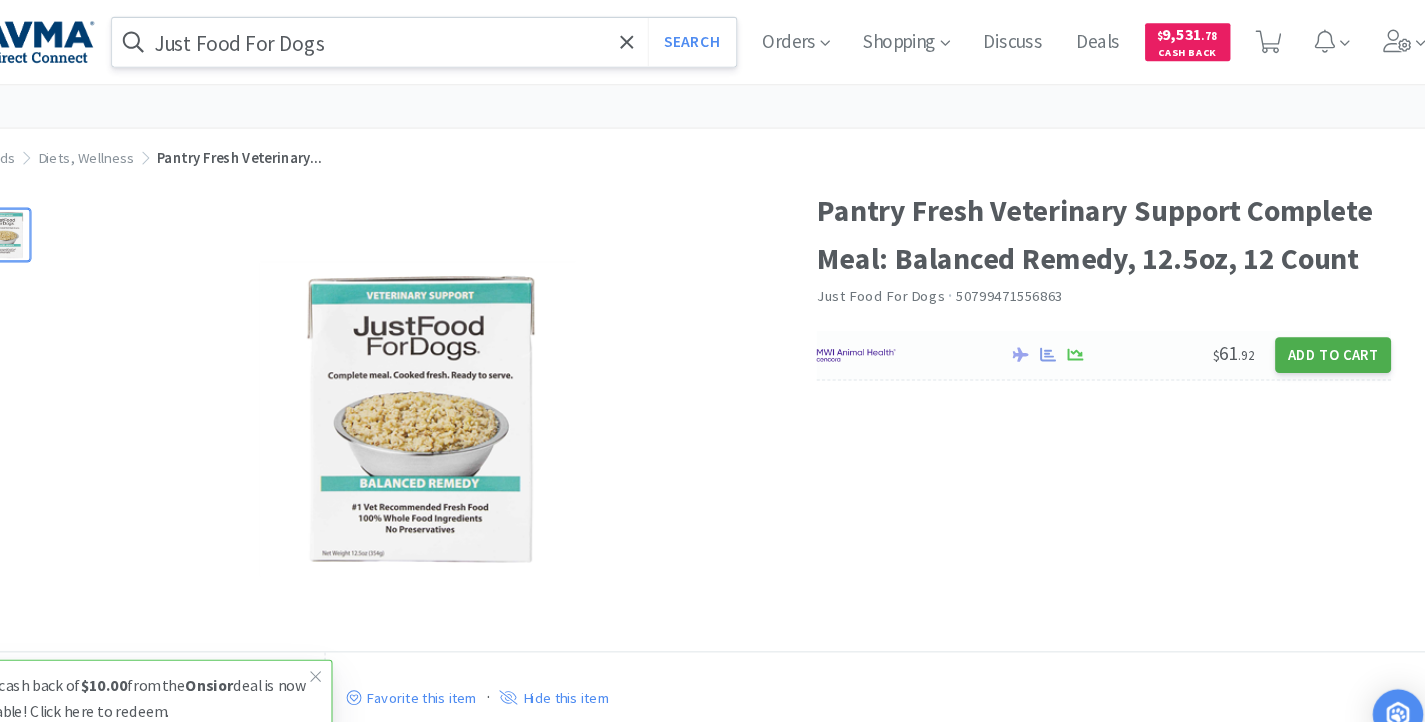 click on "Add to Cart" at bounding box center (1319, 337) 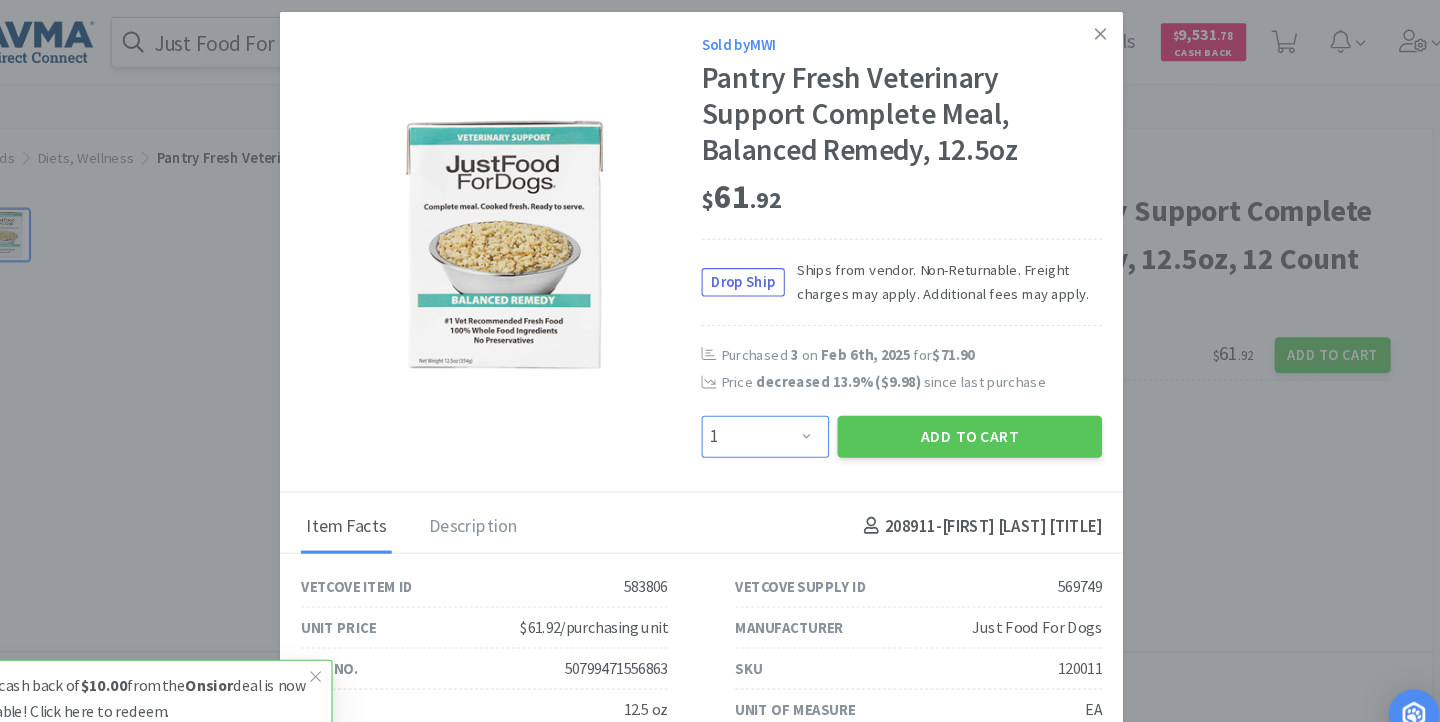 click on "Enter Quantity 1 2 3 4 5 6 7 8 9 10 11 12 13 14 15 16 17 18 19 20 Enter Quantity" at bounding box center [780, 414] 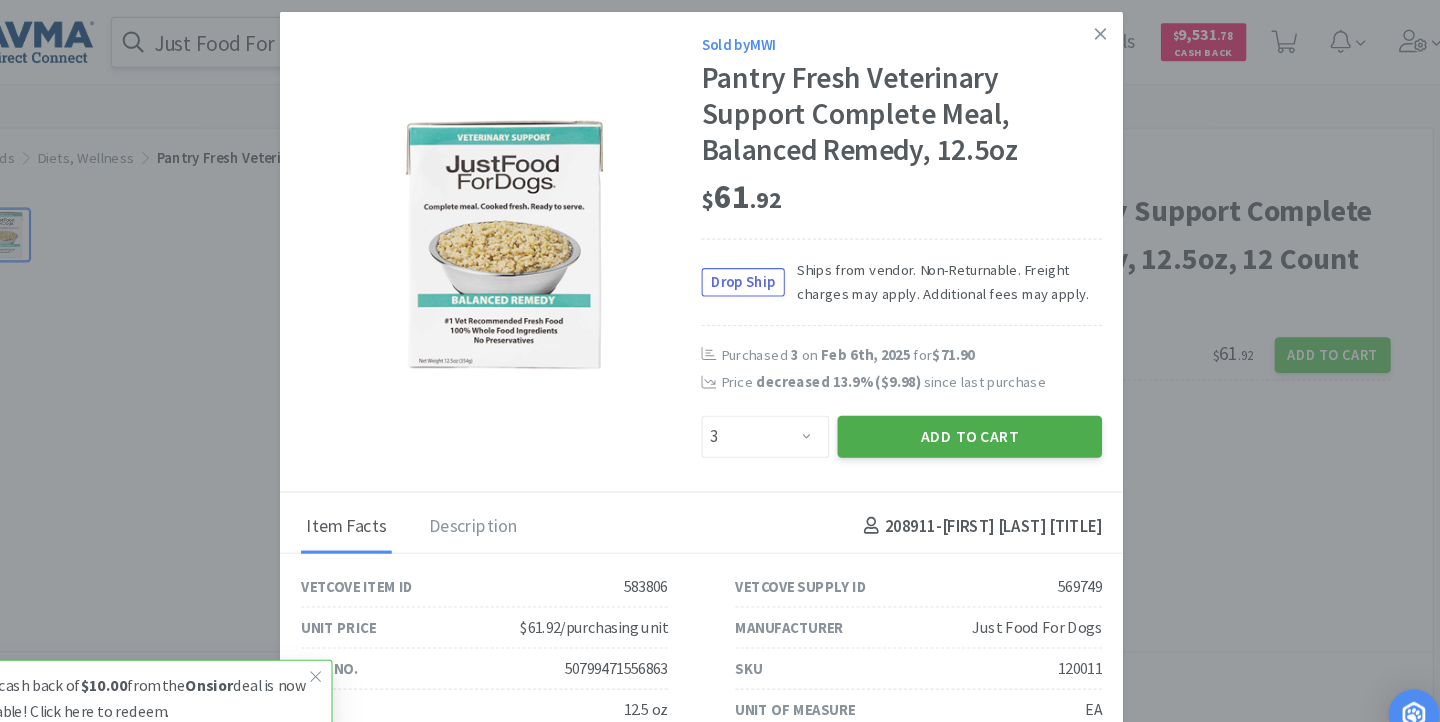click on "Add to Cart" at bounding box center (974, 414) 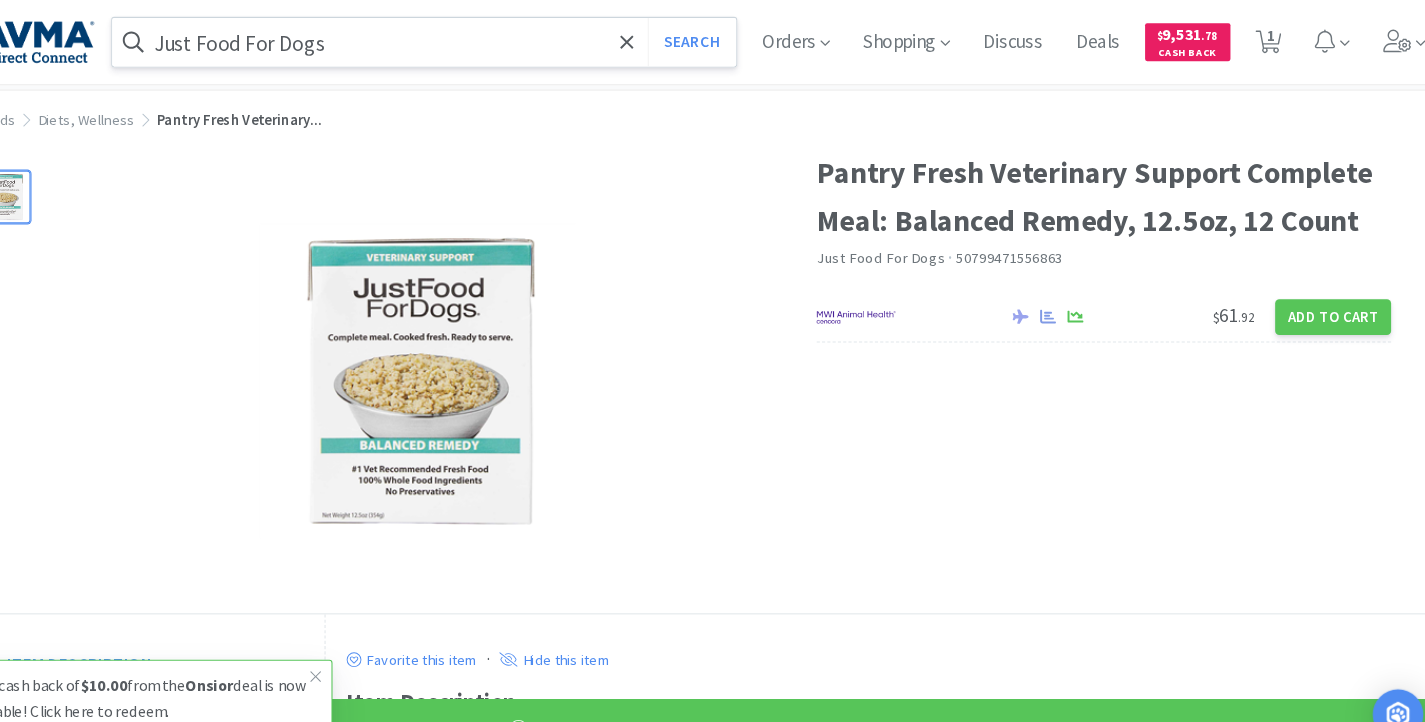 scroll, scrollTop: 0, scrollLeft: 0, axis: both 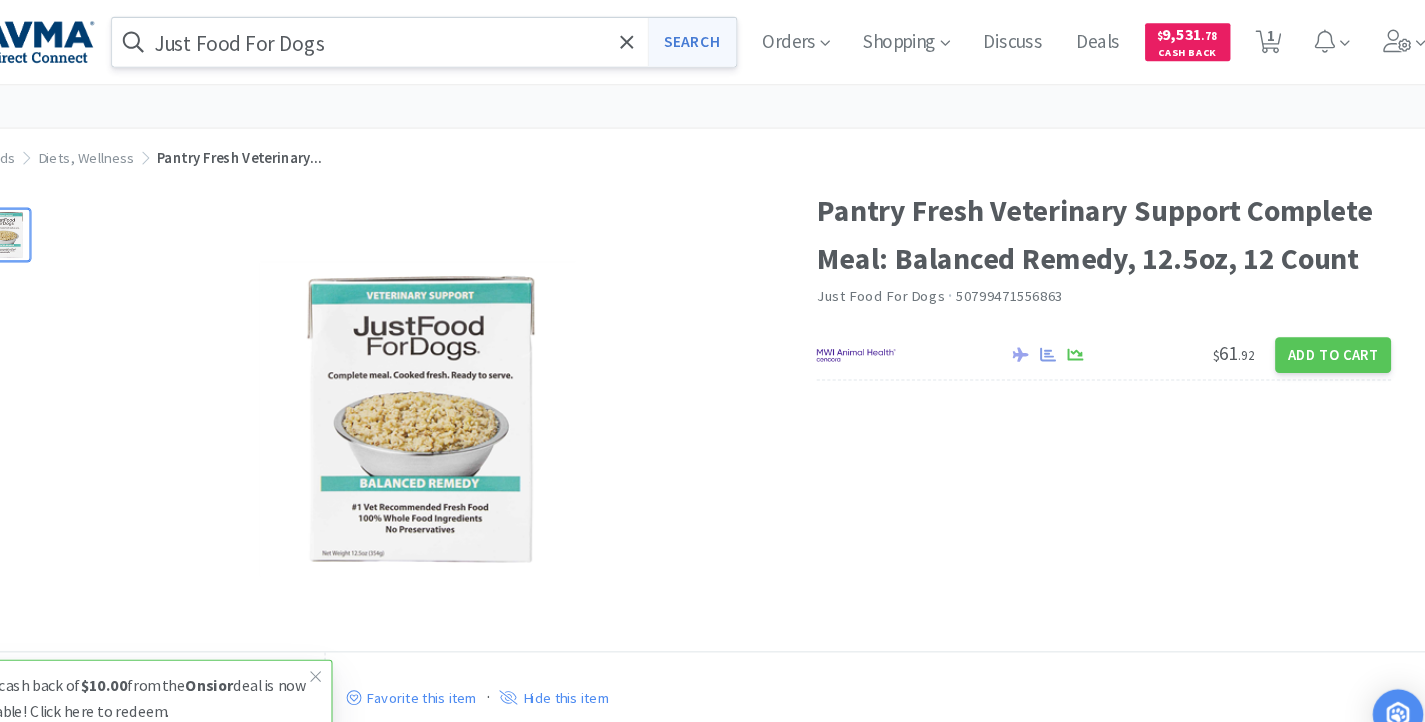 click on "Search" at bounding box center [710, 40] 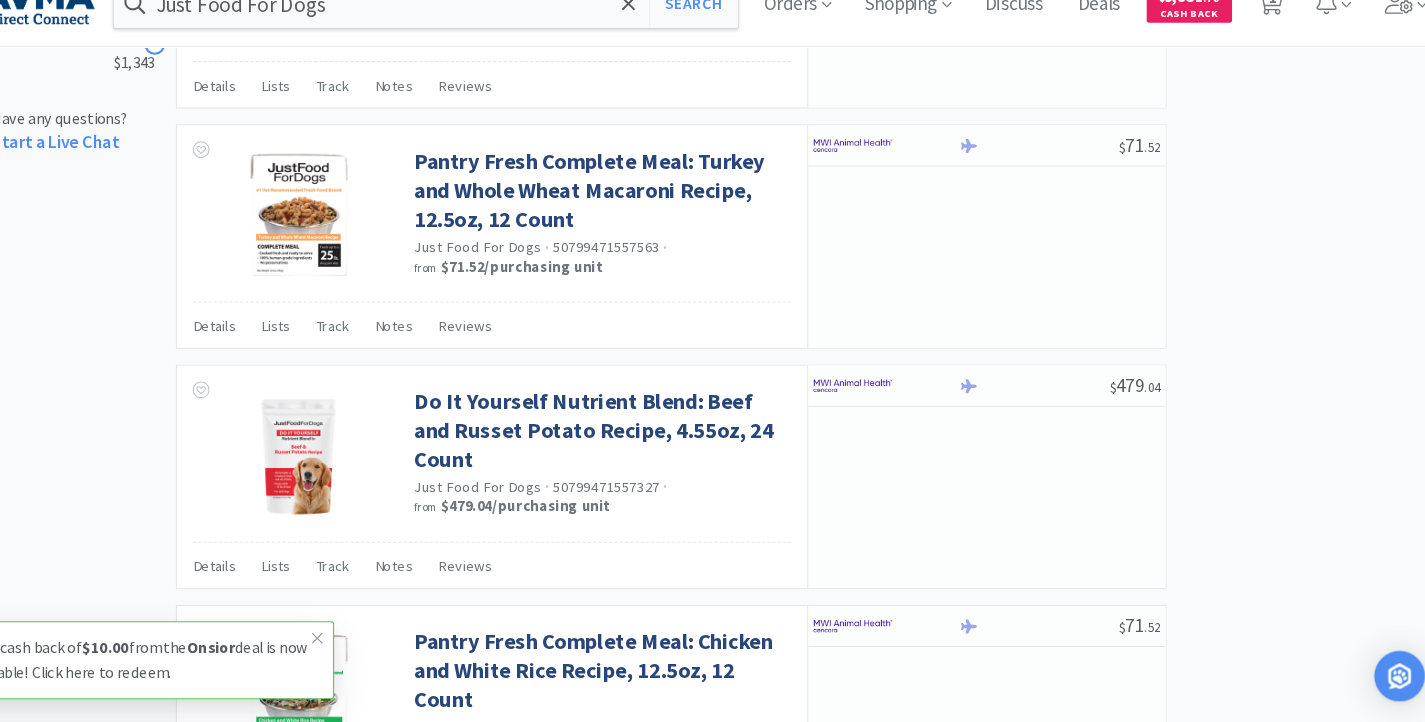 scroll, scrollTop: 1634, scrollLeft: 0, axis: vertical 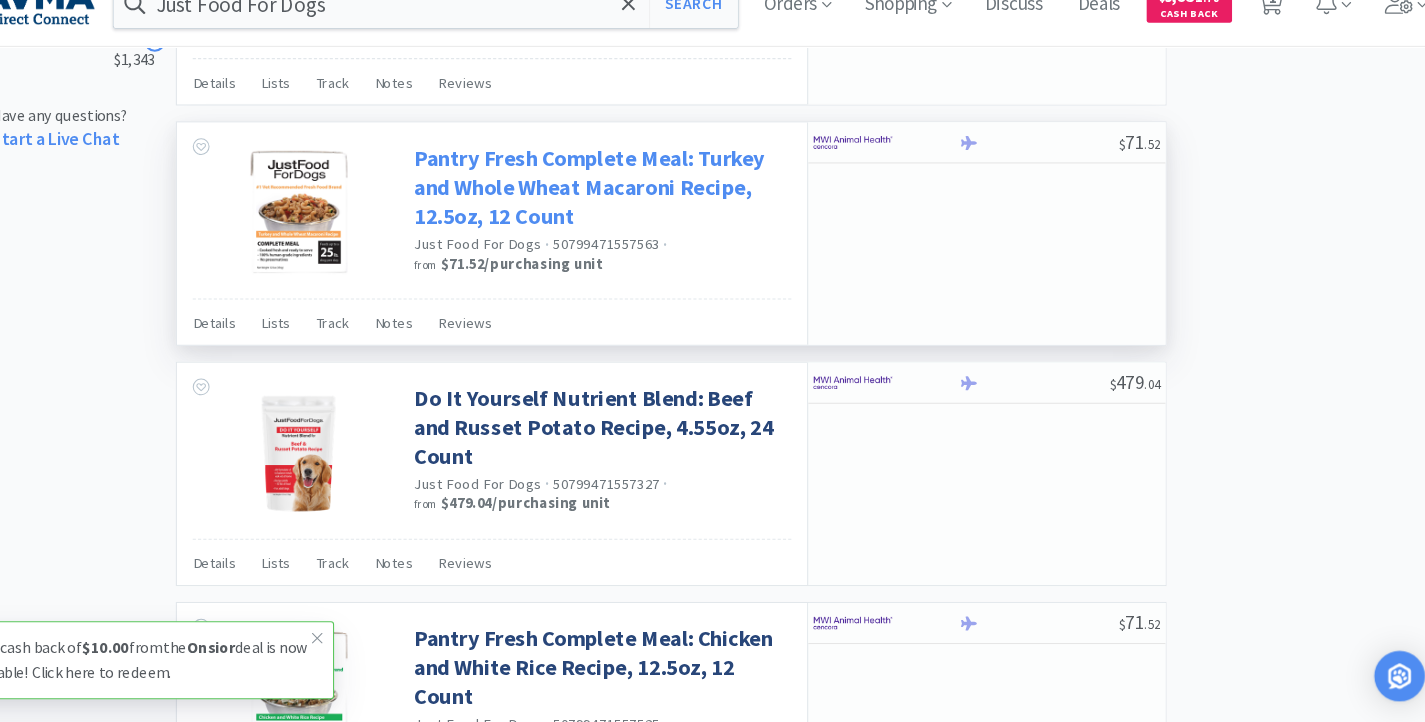 click on "Pantry Fresh Complete Meal: Turkey and Whole Wheat Macaroni Recipe, 12.5oz, 12 Count" at bounding box center [622, 214] 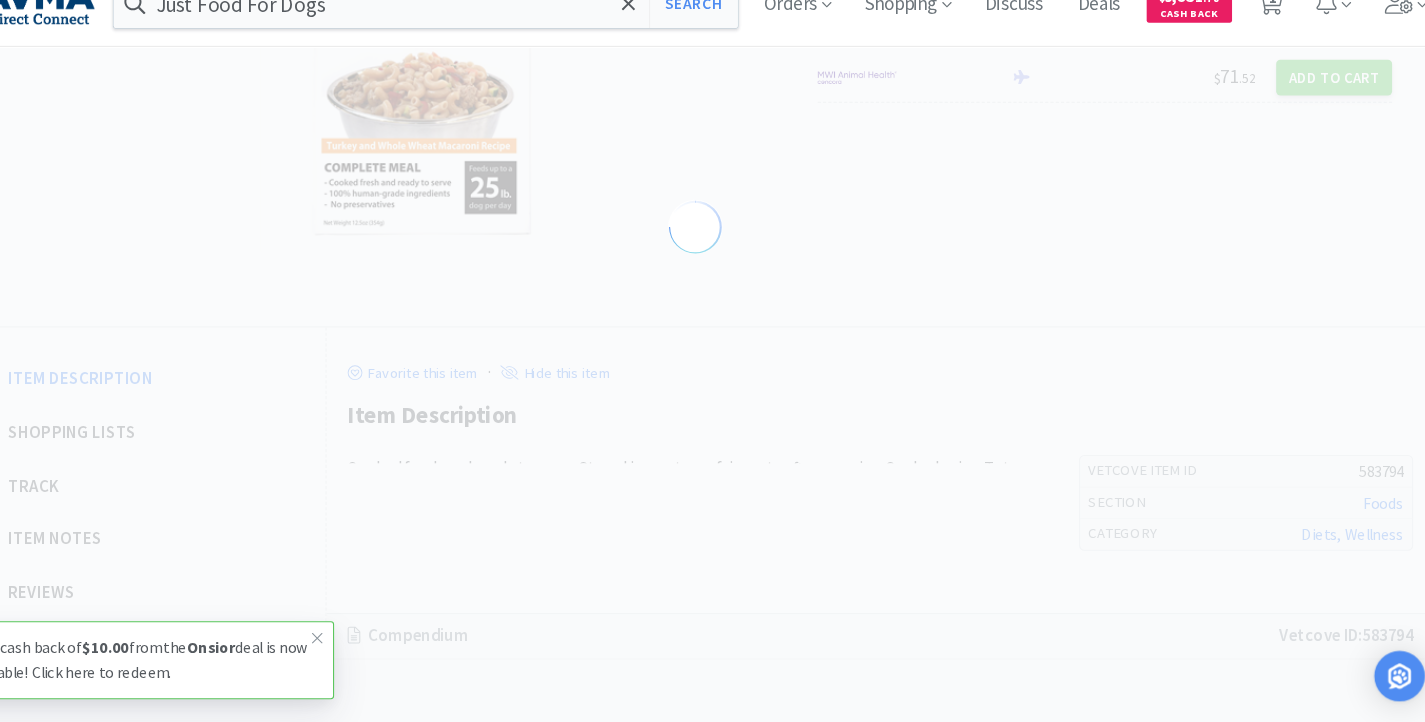 scroll, scrollTop: 0, scrollLeft: 0, axis: both 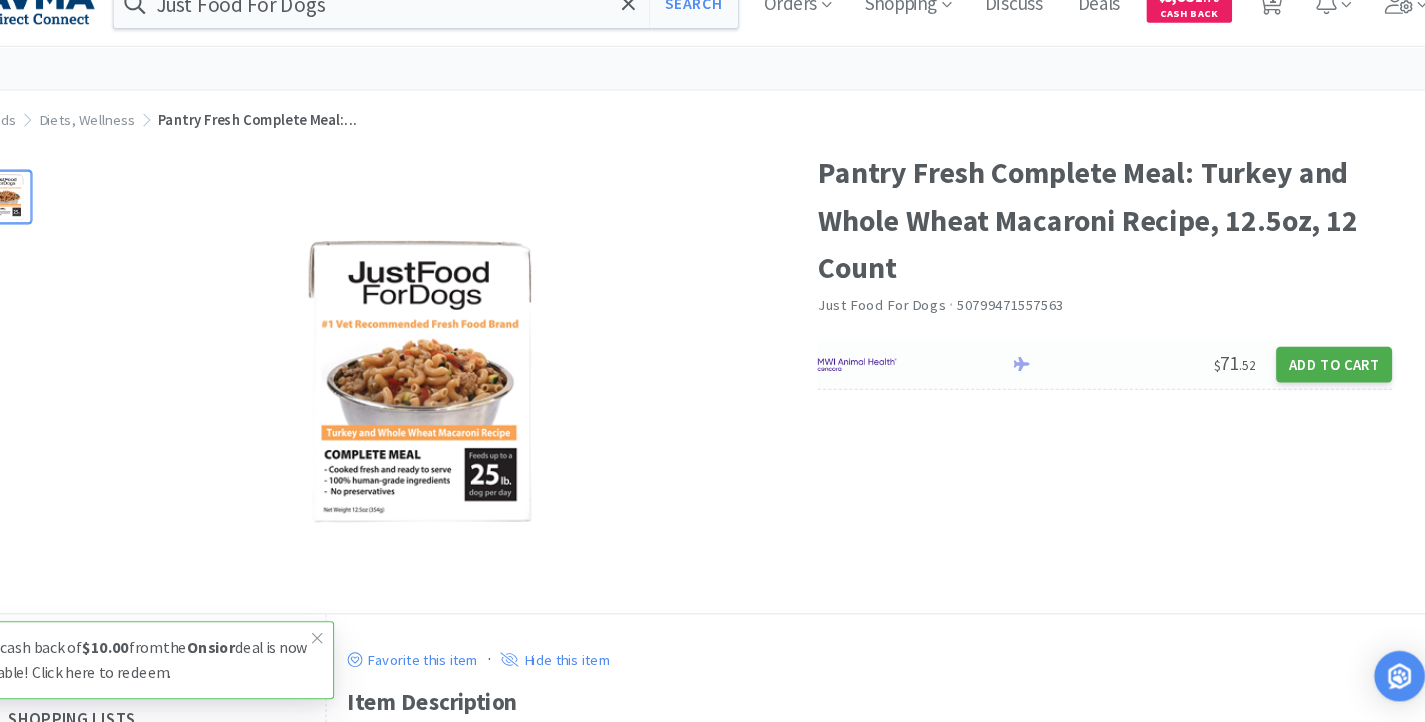 click on "Add to Cart" at bounding box center (1319, 382) 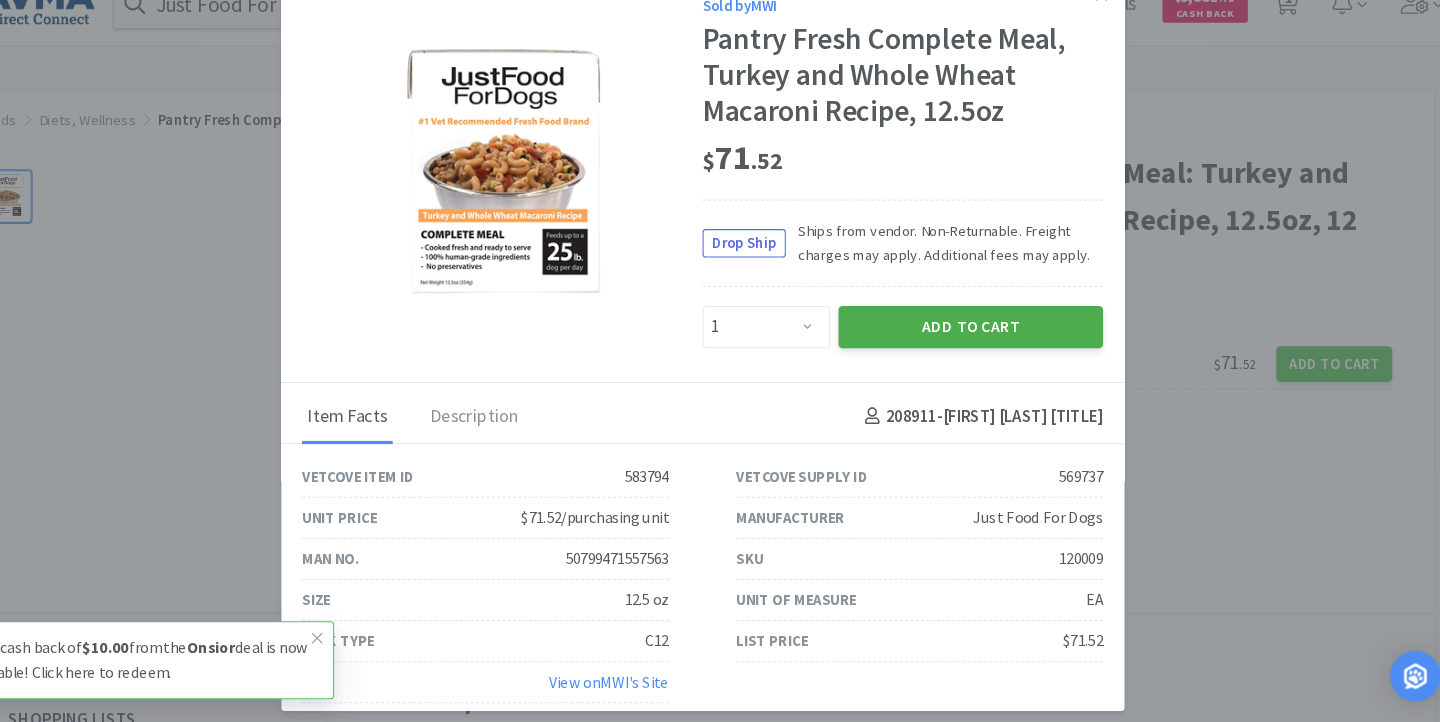 click on "Add to Cart" at bounding box center (974, 347) 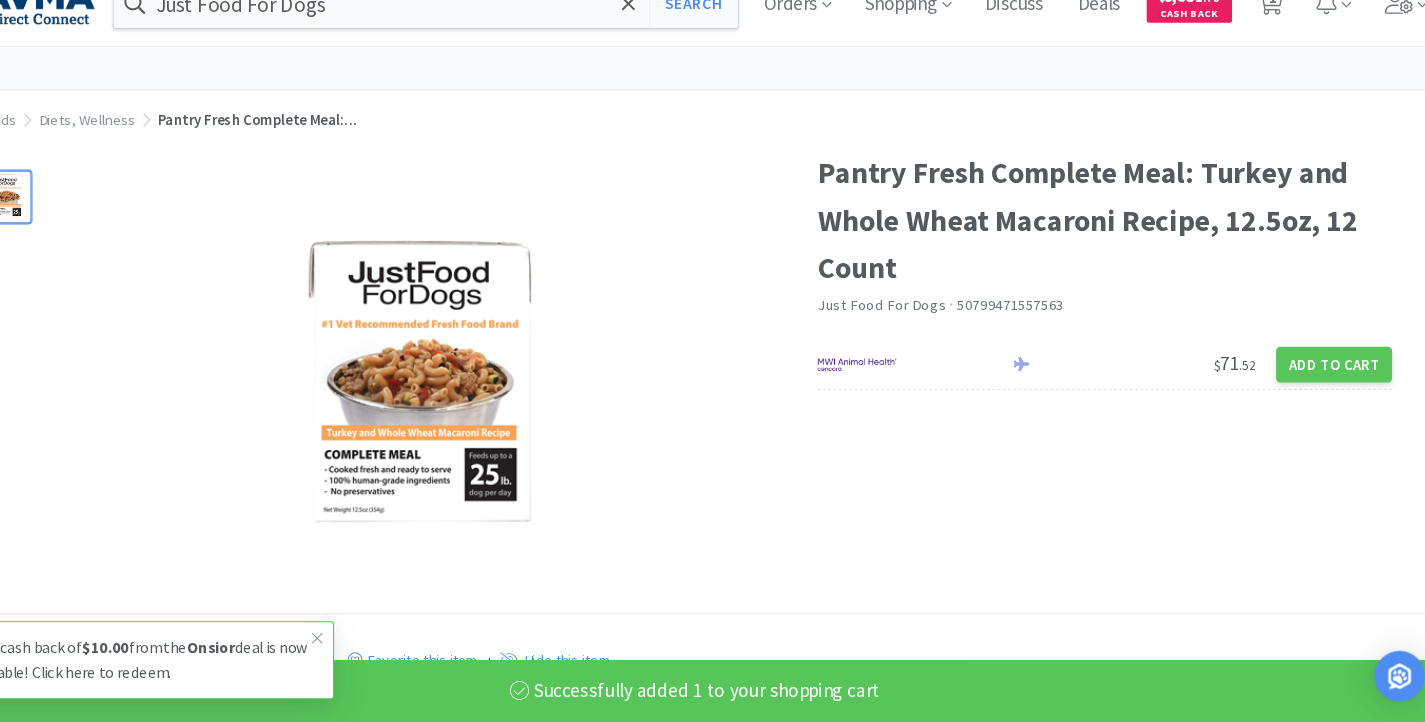 scroll, scrollTop: 275, scrollLeft: 0, axis: vertical 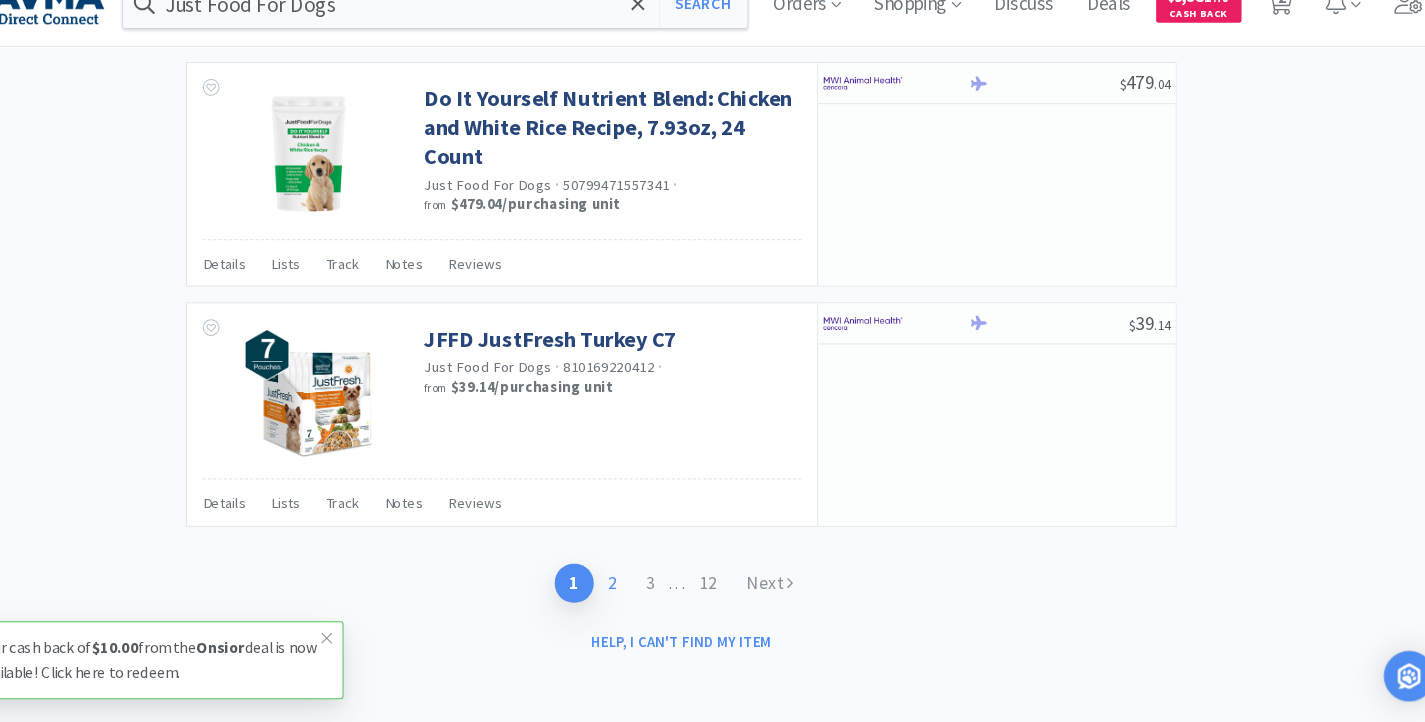 click on "2" at bounding box center [625, 589] 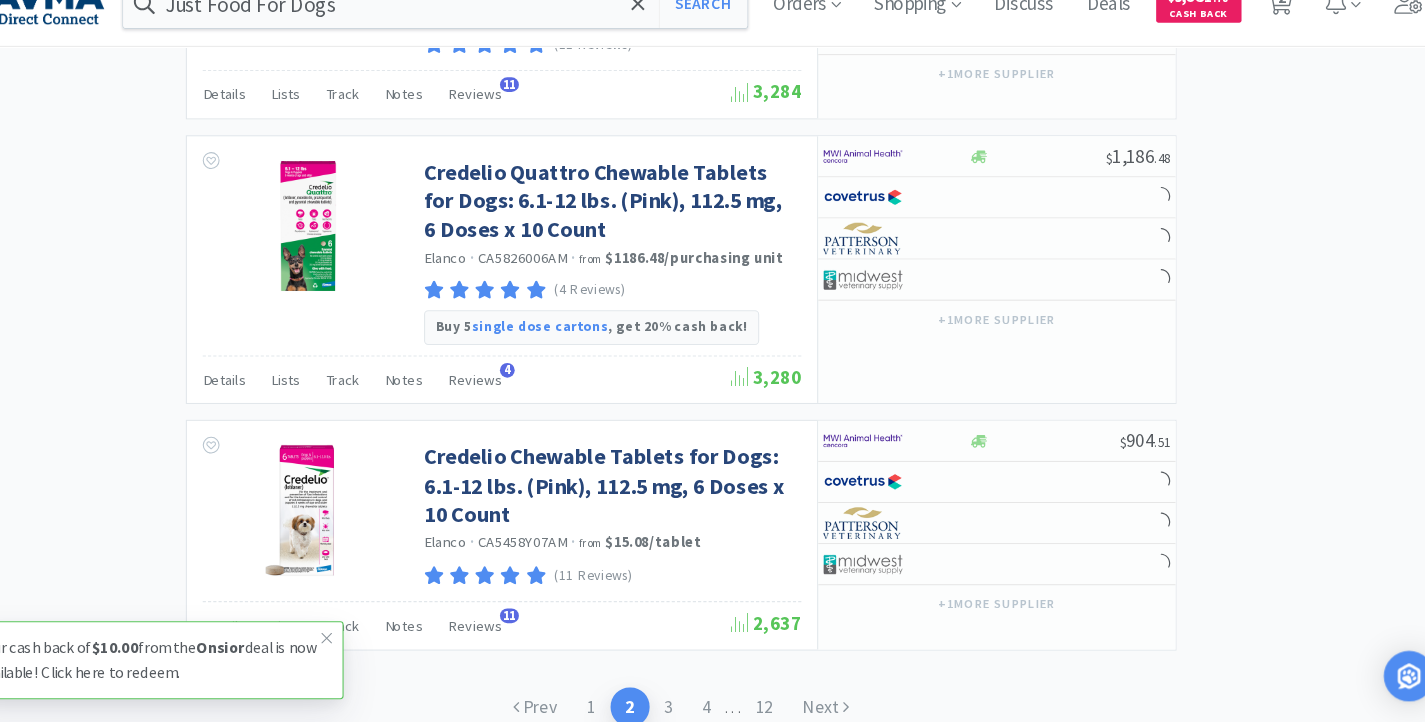 scroll, scrollTop: 3462, scrollLeft: 0, axis: vertical 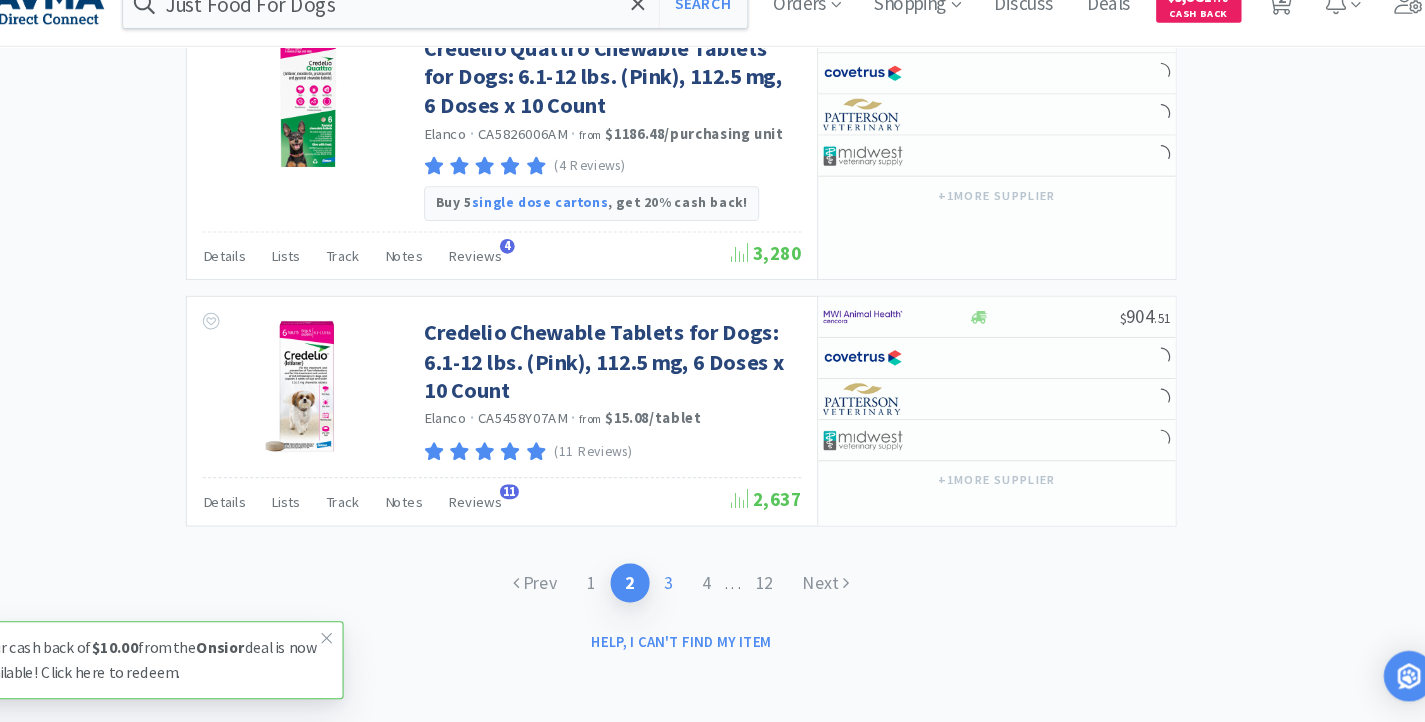 click on "3" at bounding box center (678, 589) 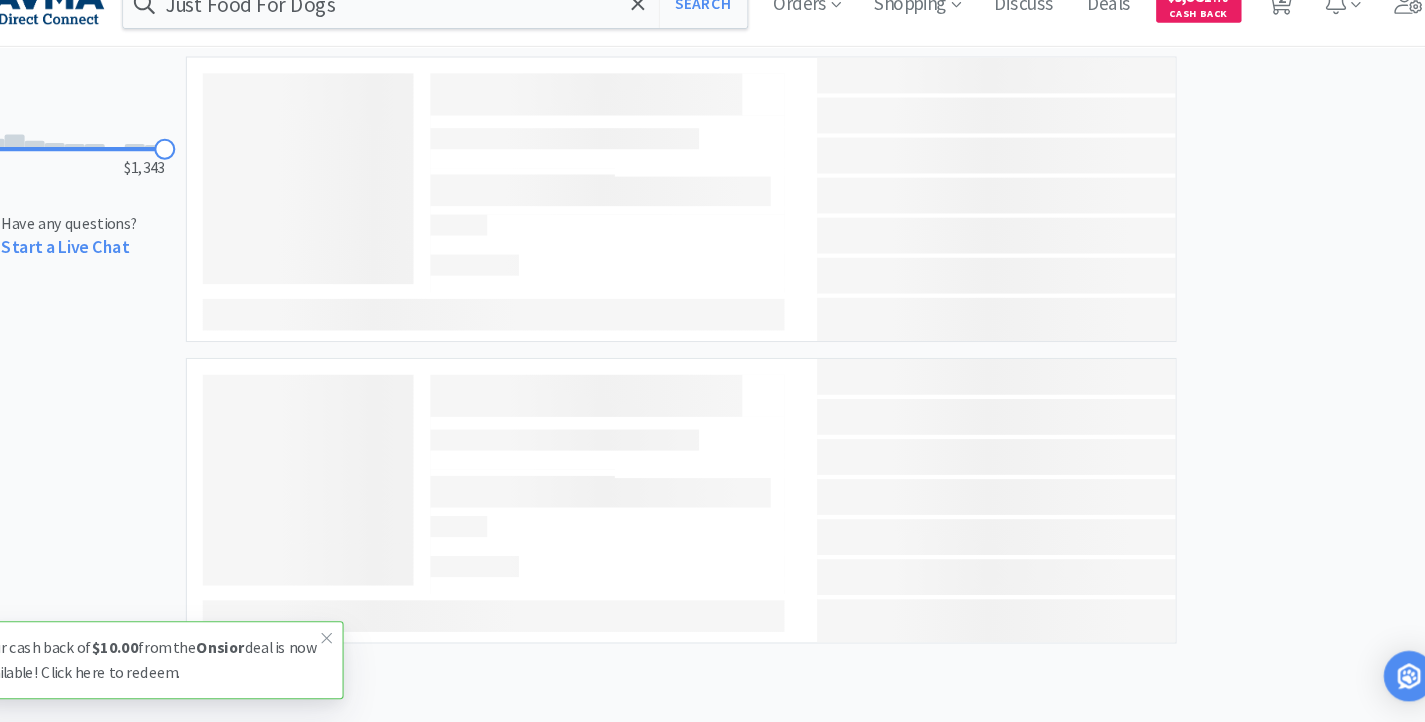 scroll, scrollTop: 0, scrollLeft: 0, axis: both 